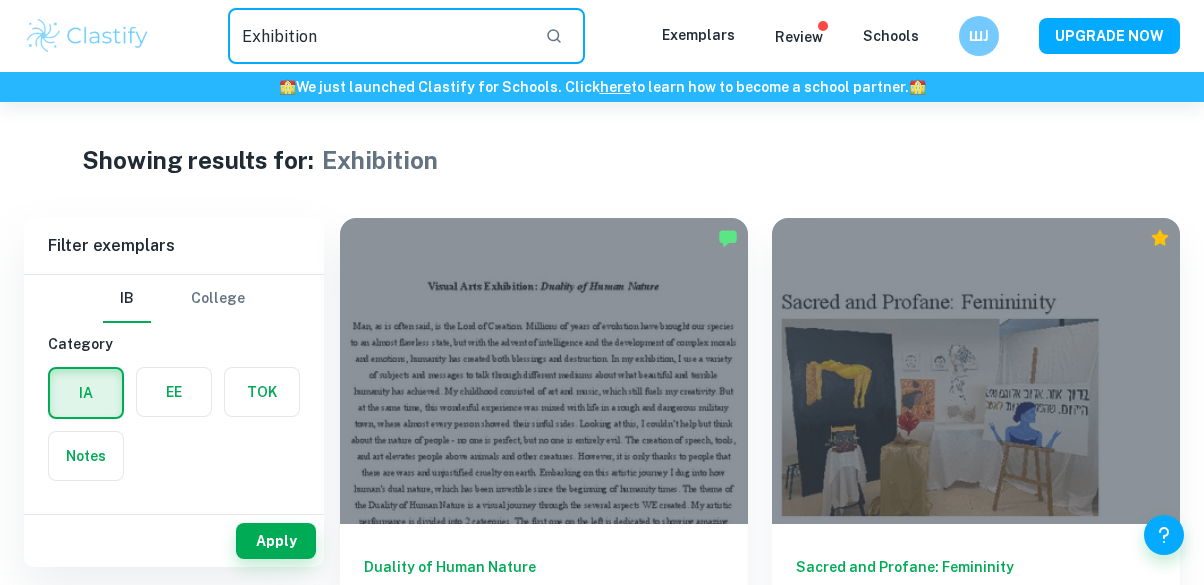 scroll, scrollTop: 0, scrollLeft: 0, axis: both 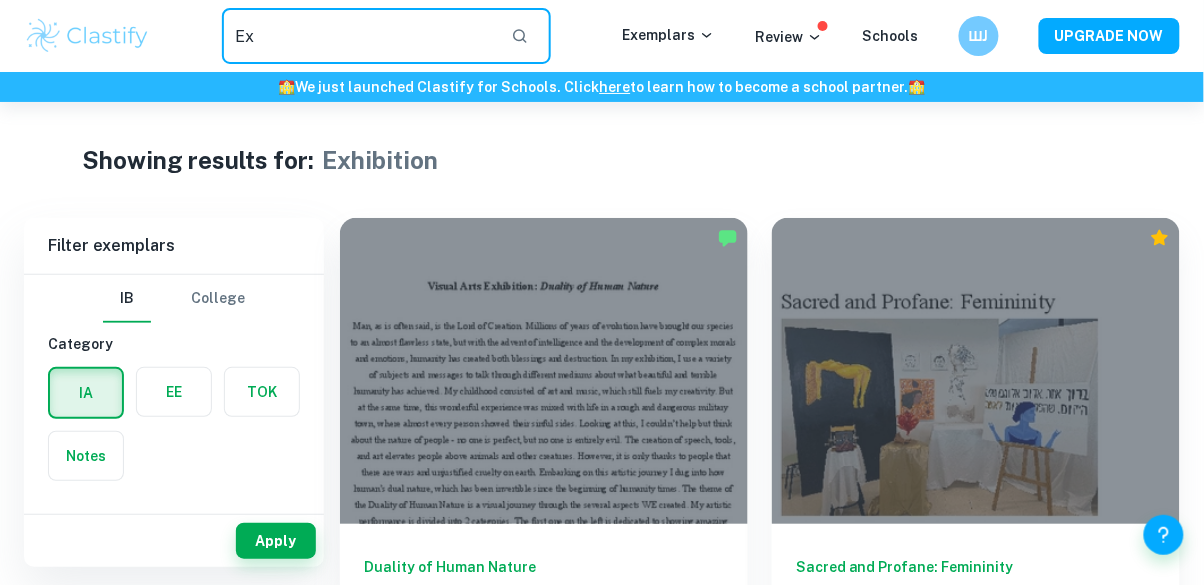 type on "E" 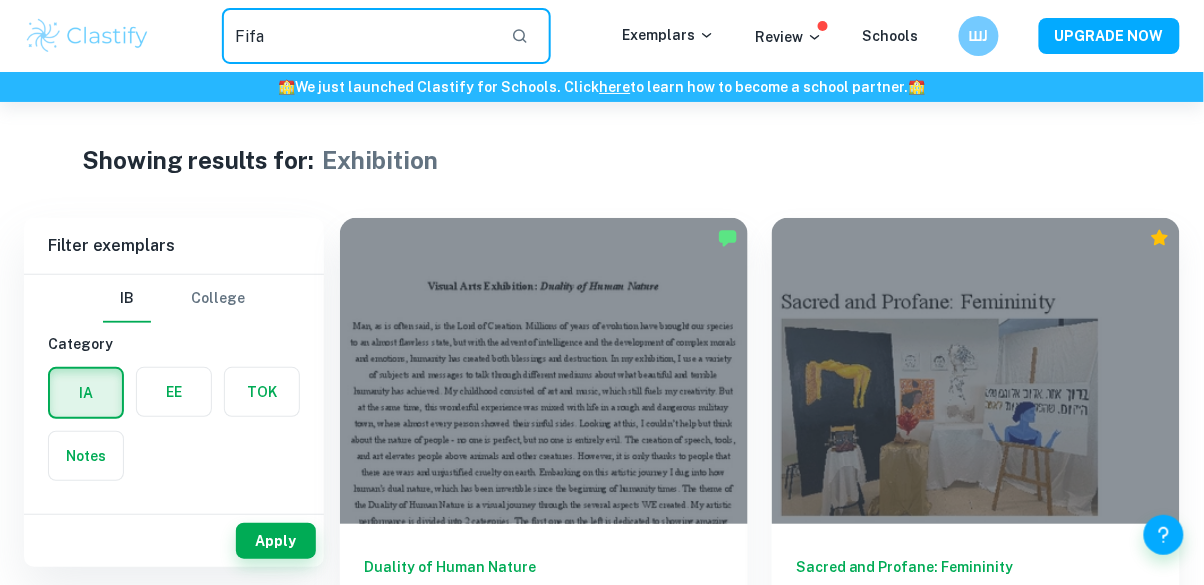type on "Fifa" 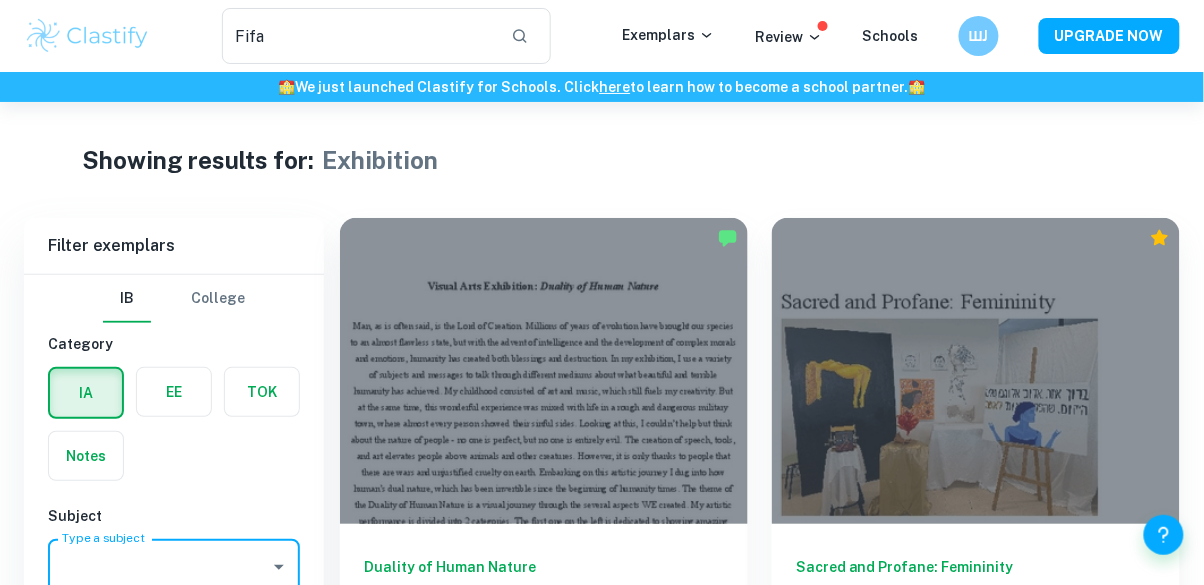 scroll, scrollTop: 96, scrollLeft: 0, axis: vertical 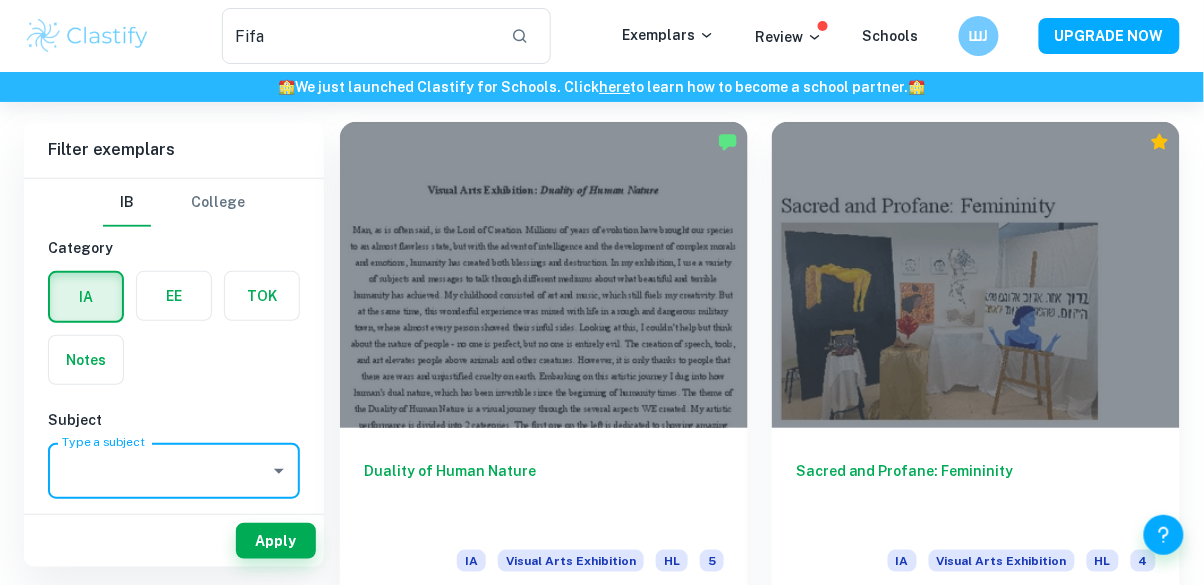 click 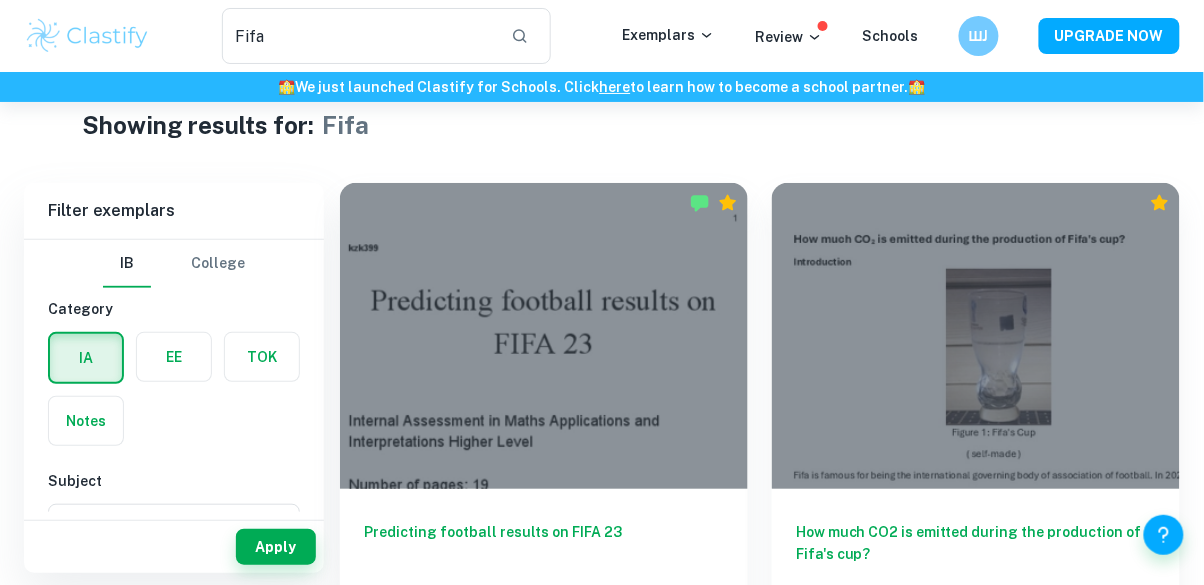 scroll, scrollTop: 41, scrollLeft: 0, axis: vertical 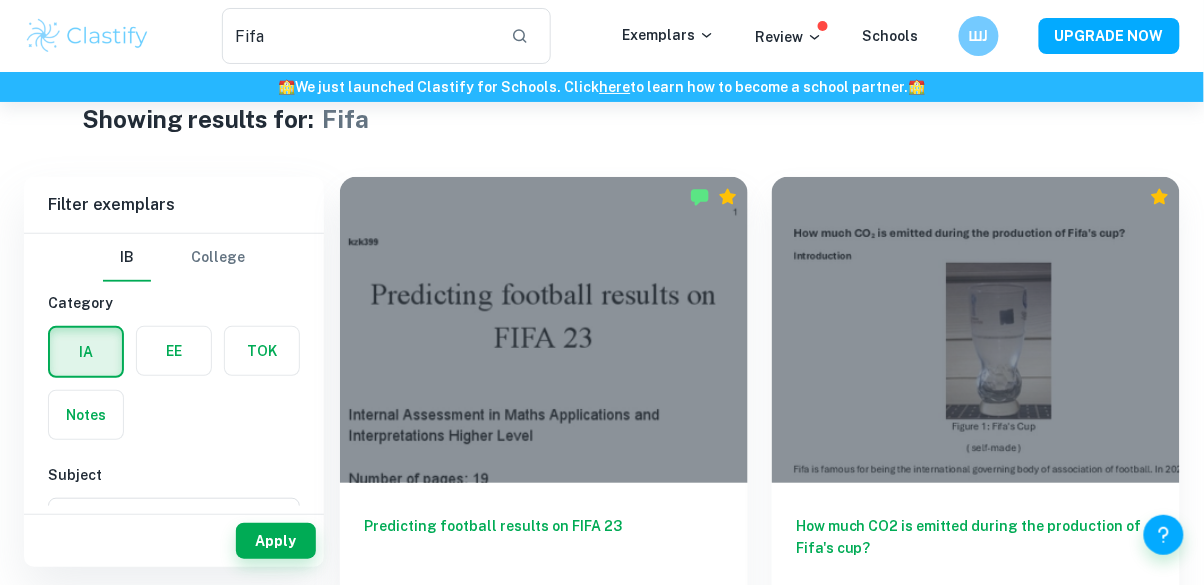 click on "How much CO2 is emitted during the production of Fifa's cup?" at bounding box center [976, 548] 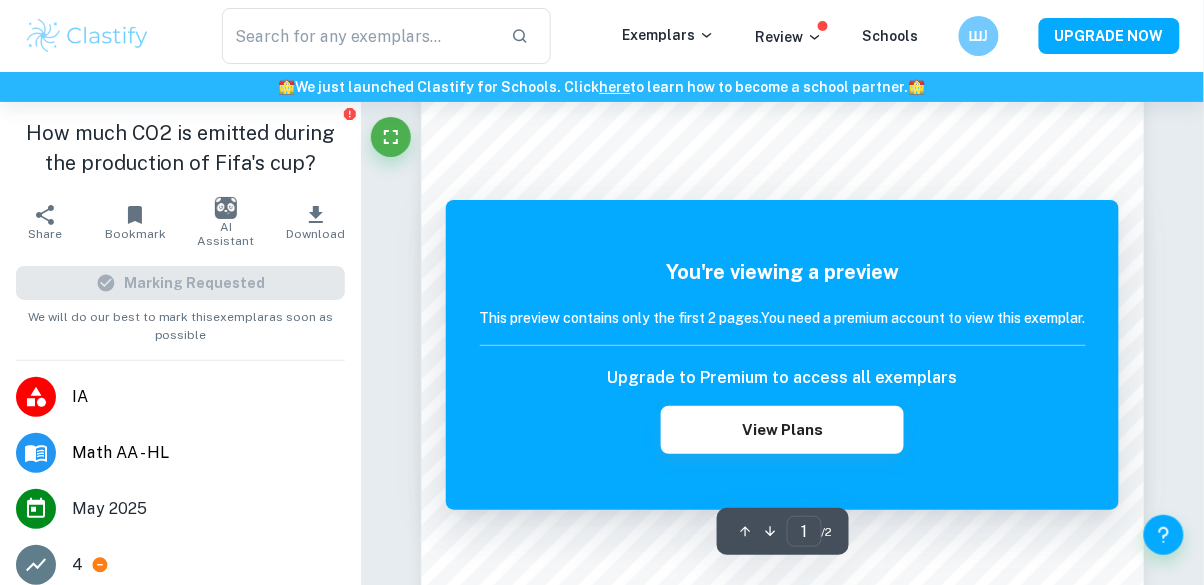 scroll, scrollTop: 499, scrollLeft: 0, axis: vertical 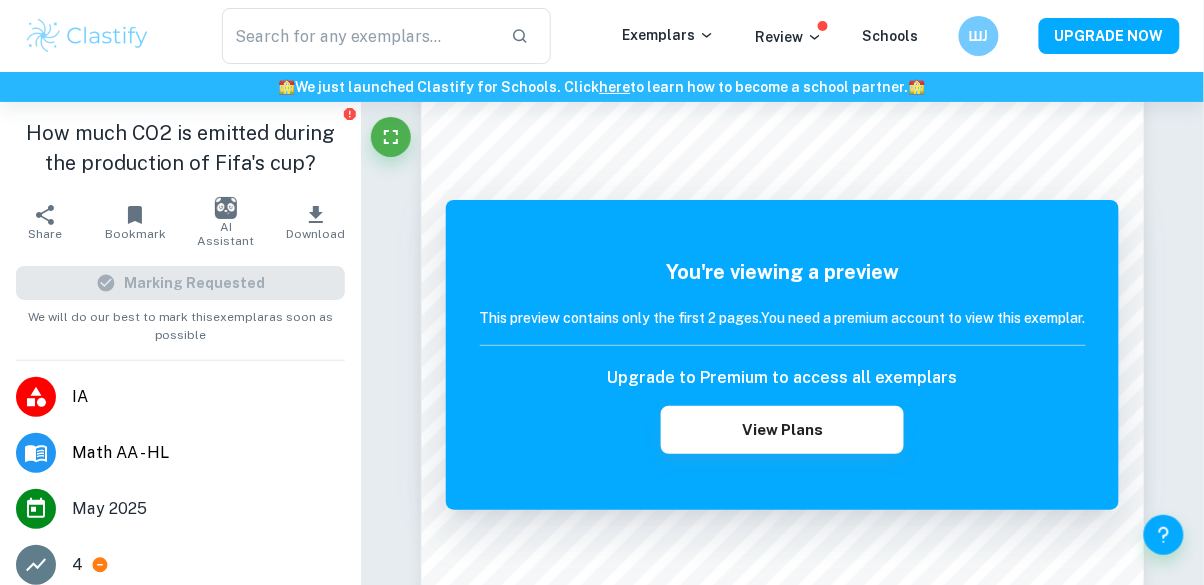 type on "Fifa" 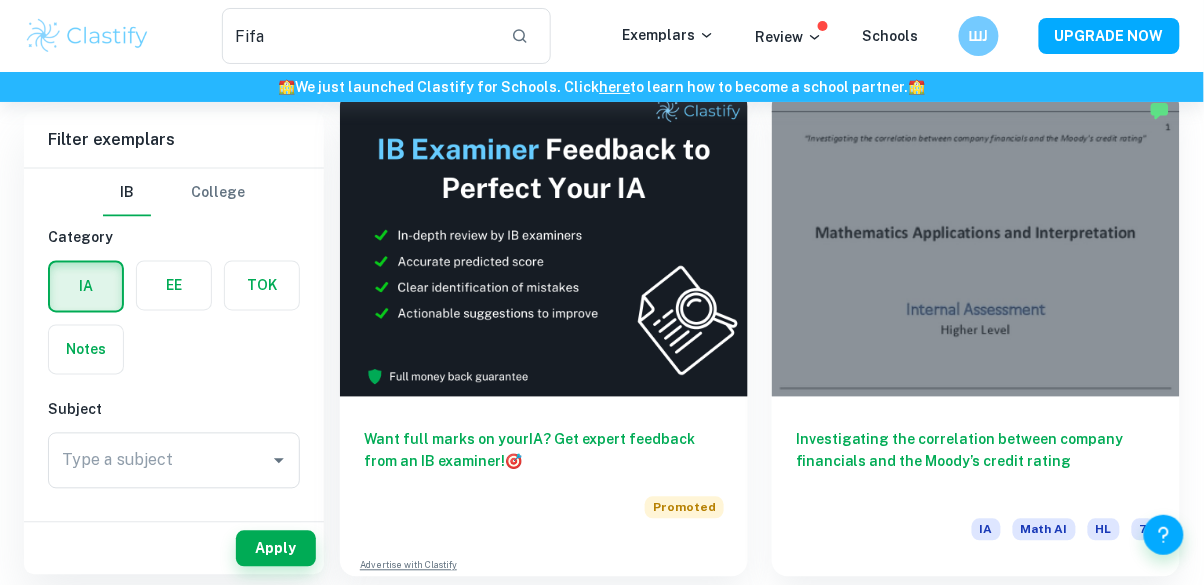 scroll, scrollTop: 652, scrollLeft: 0, axis: vertical 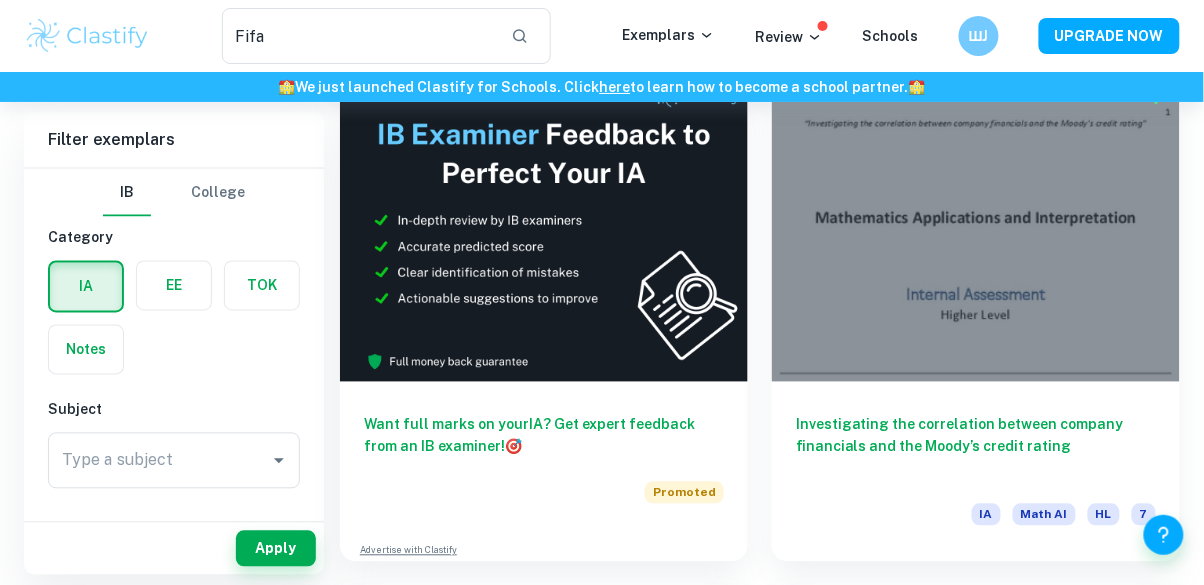 click on "Investigating the correlation between company financials and the Moody’s credit rating" at bounding box center (976, 447) 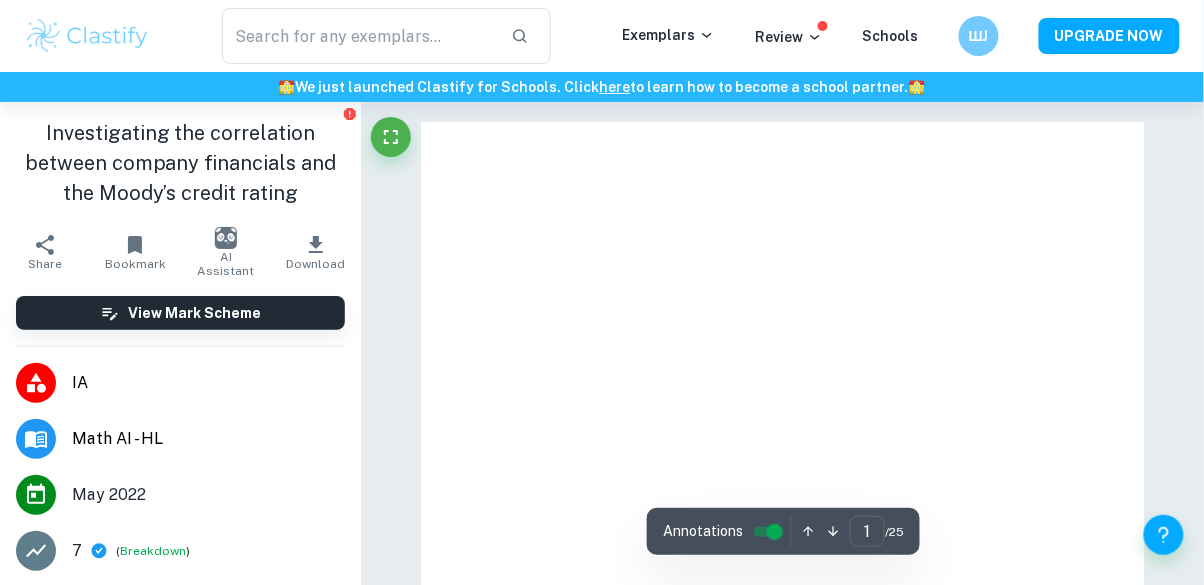 type on "Fifa" 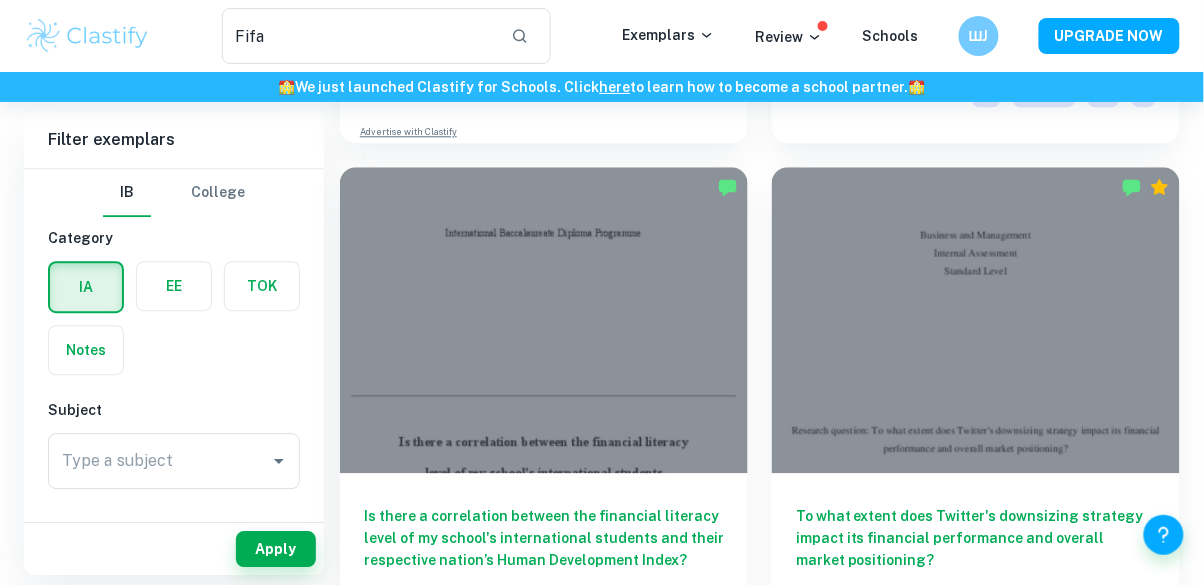 scroll, scrollTop: 1098, scrollLeft: 0, axis: vertical 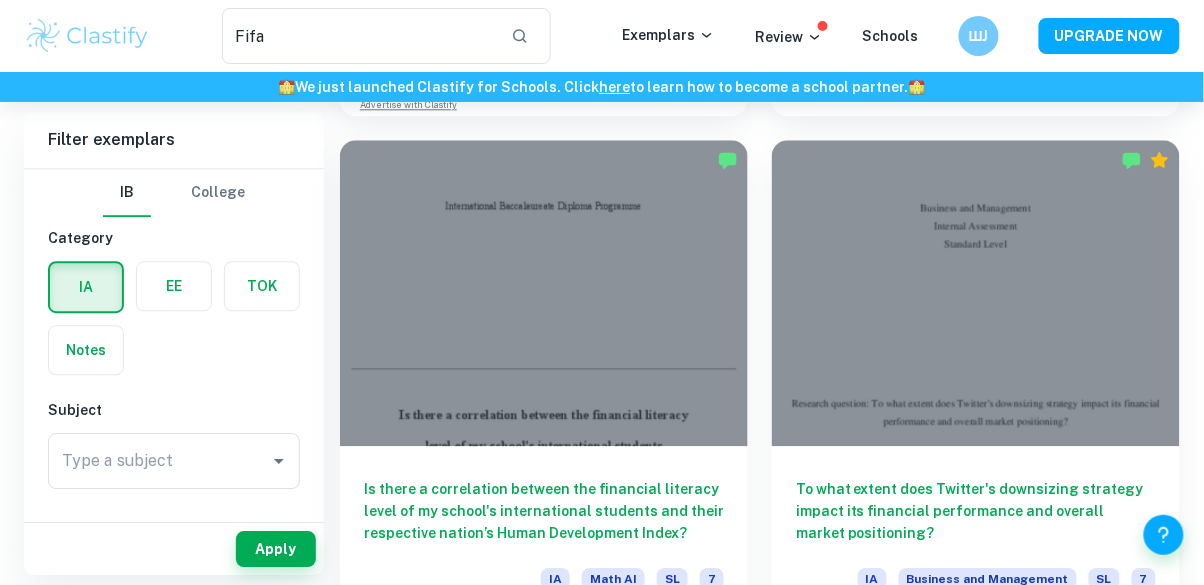 click on "Is there a correlation between the financial literacy level of my school's international students and their respective nation’s Human Development Index?" at bounding box center (544, 511) 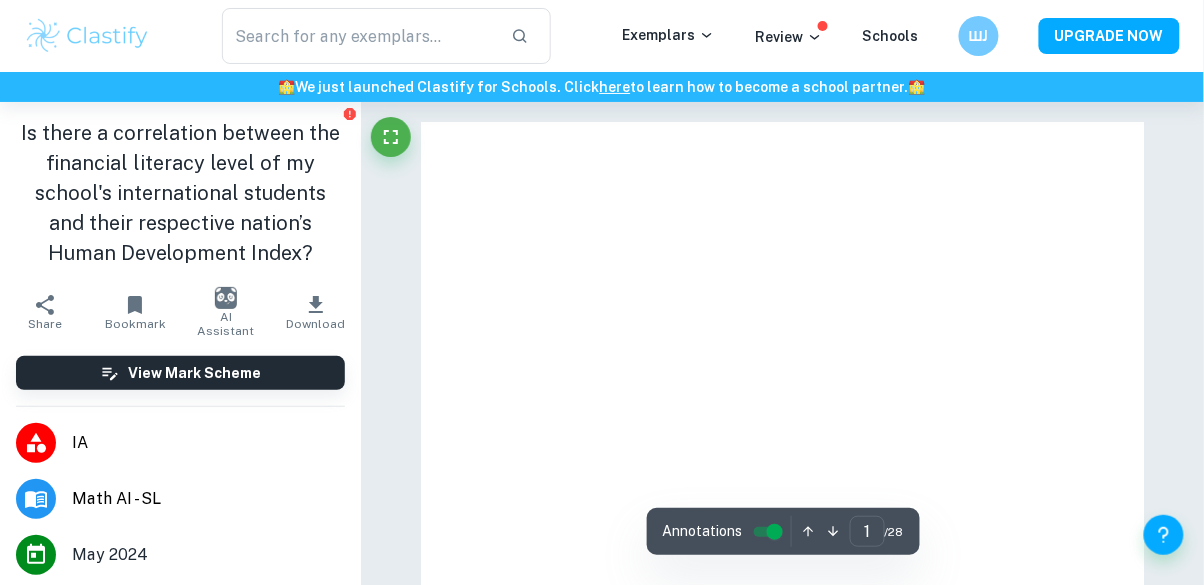 scroll, scrollTop: 238, scrollLeft: 0, axis: vertical 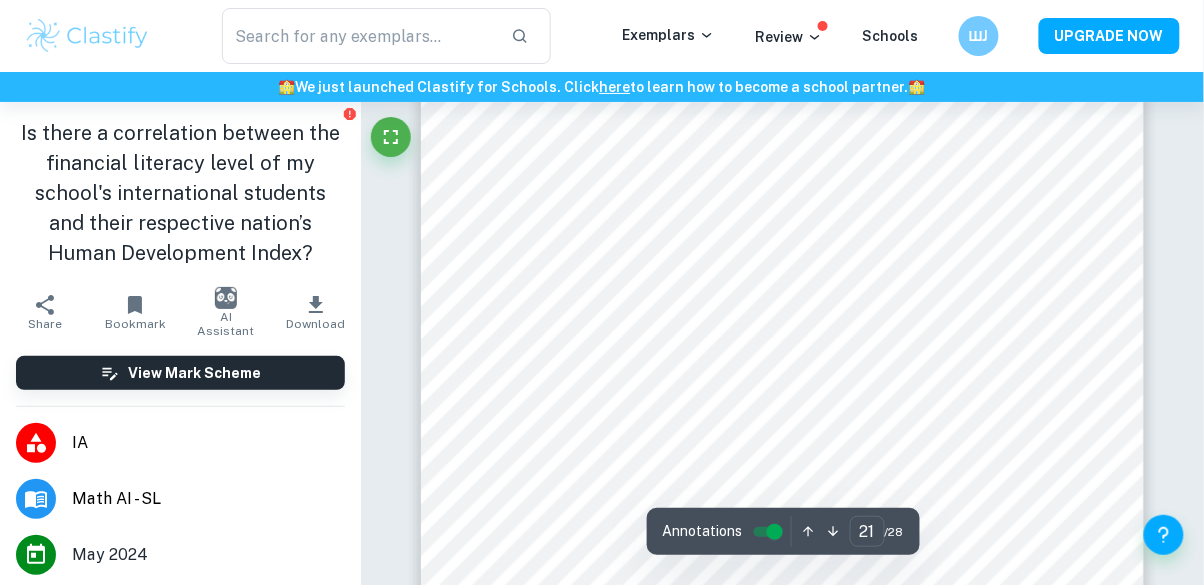 type on "22" 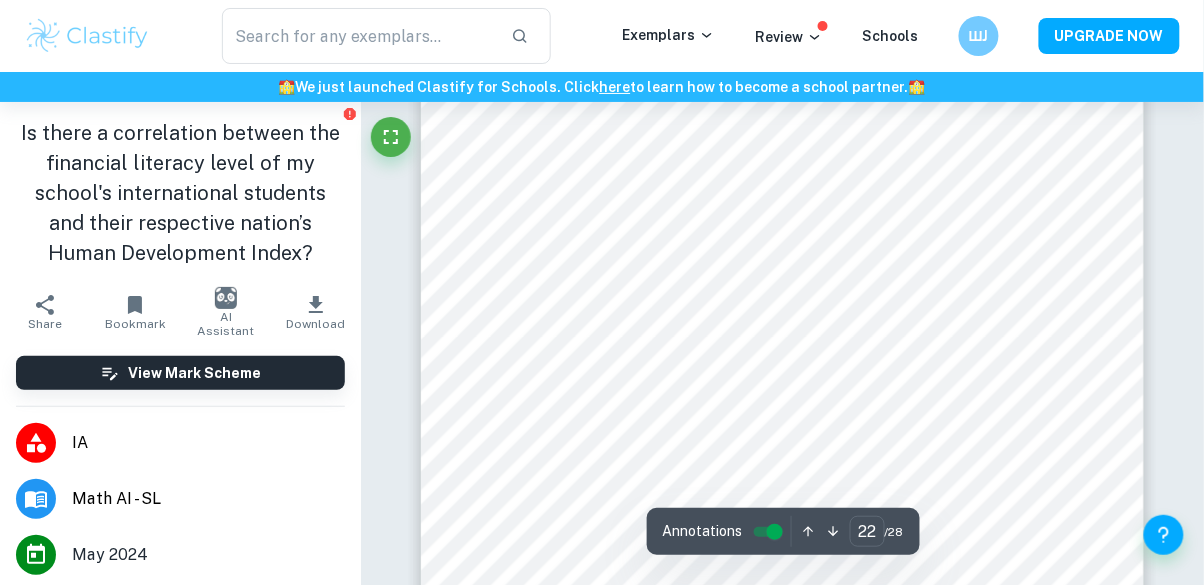 scroll, scrollTop: 20663, scrollLeft: 0, axis: vertical 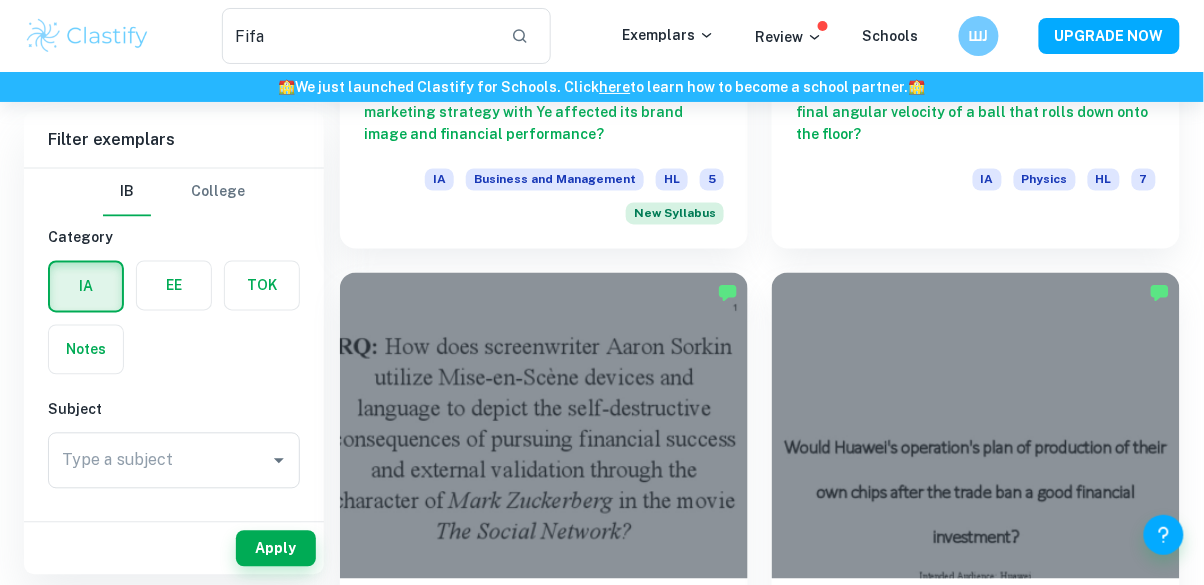 click on "Fifa" at bounding box center (359, 36) 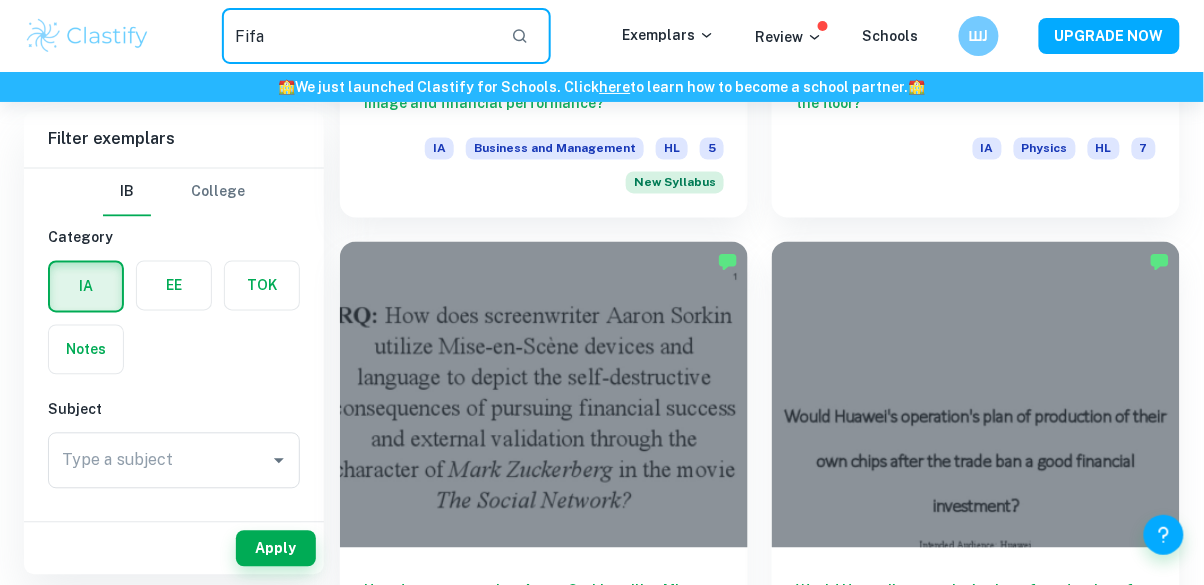 scroll, scrollTop: 4099, scrollLeft: 0, axis: vertical 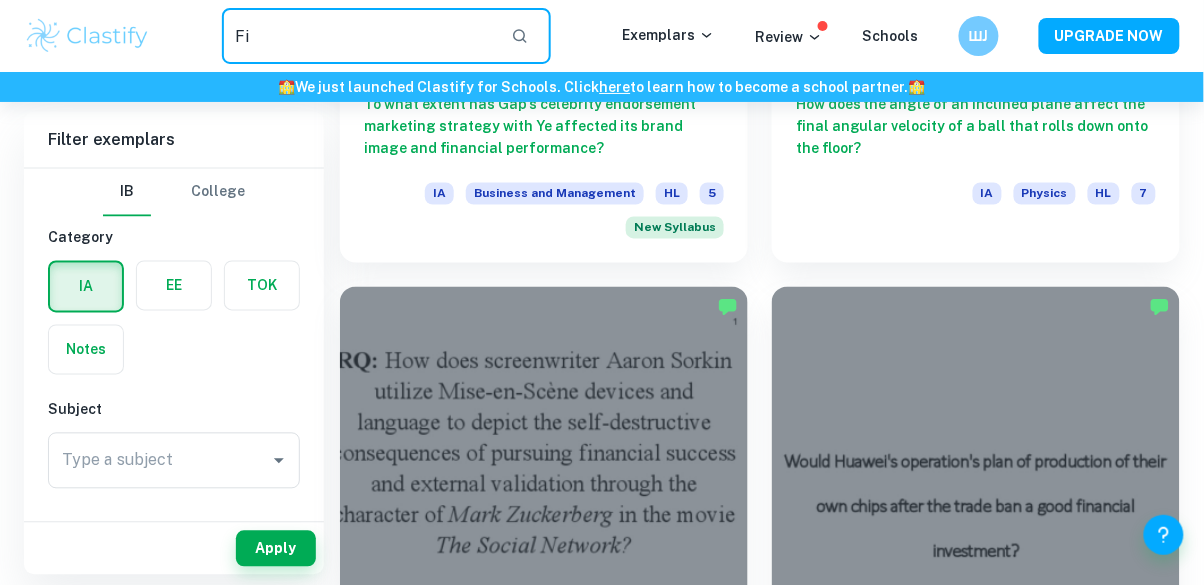 type on "F" 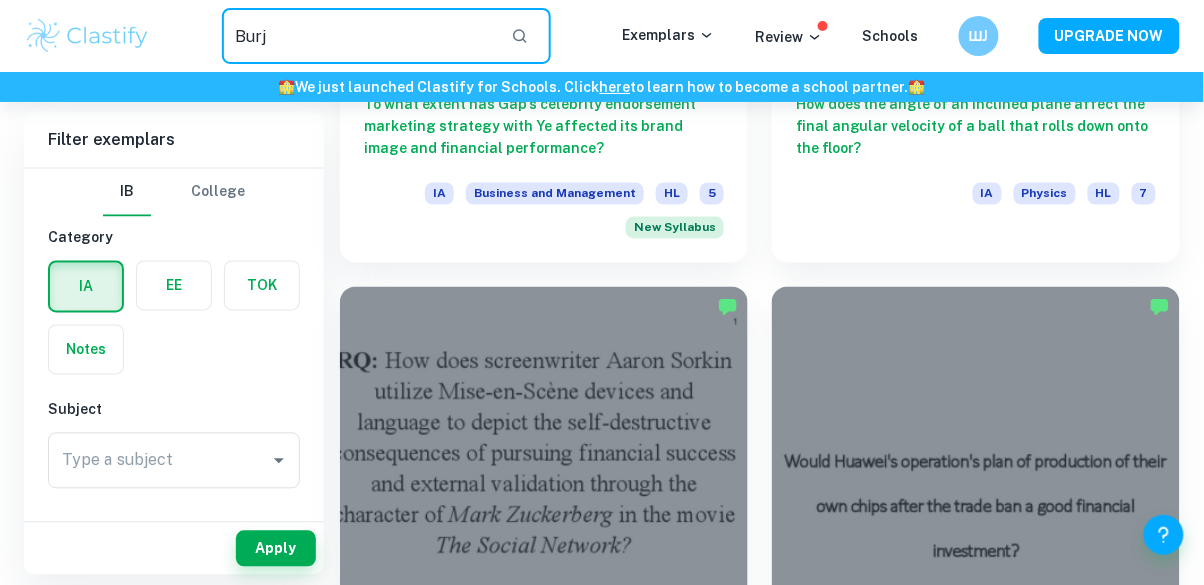 click at bounding box center [520, 36] 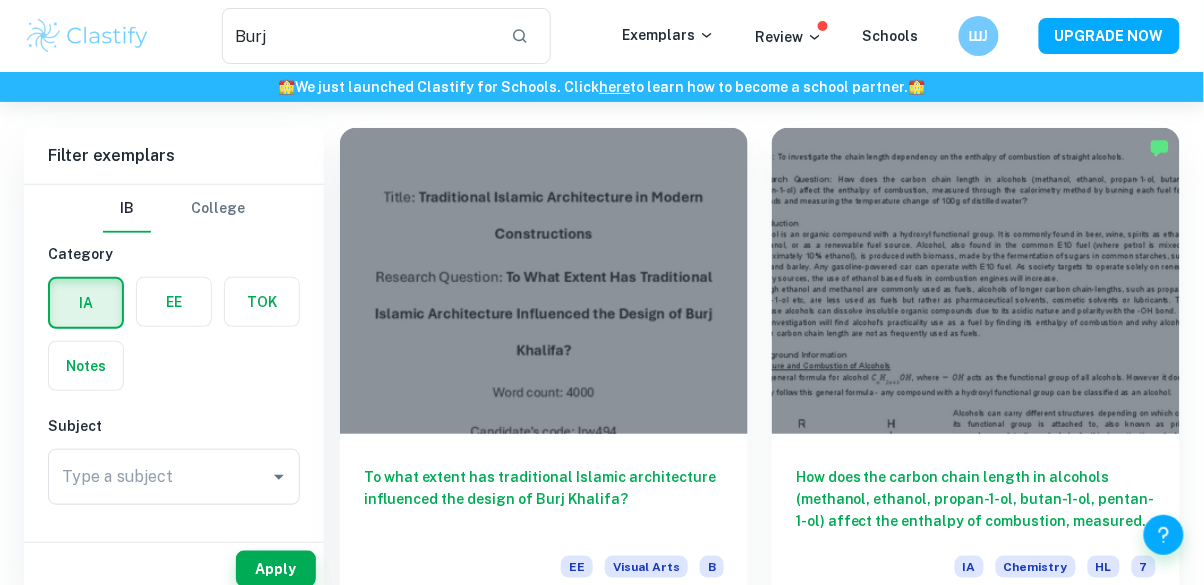 scroll, scrollTop: 131, scrollLeft: 0, axis: vertical 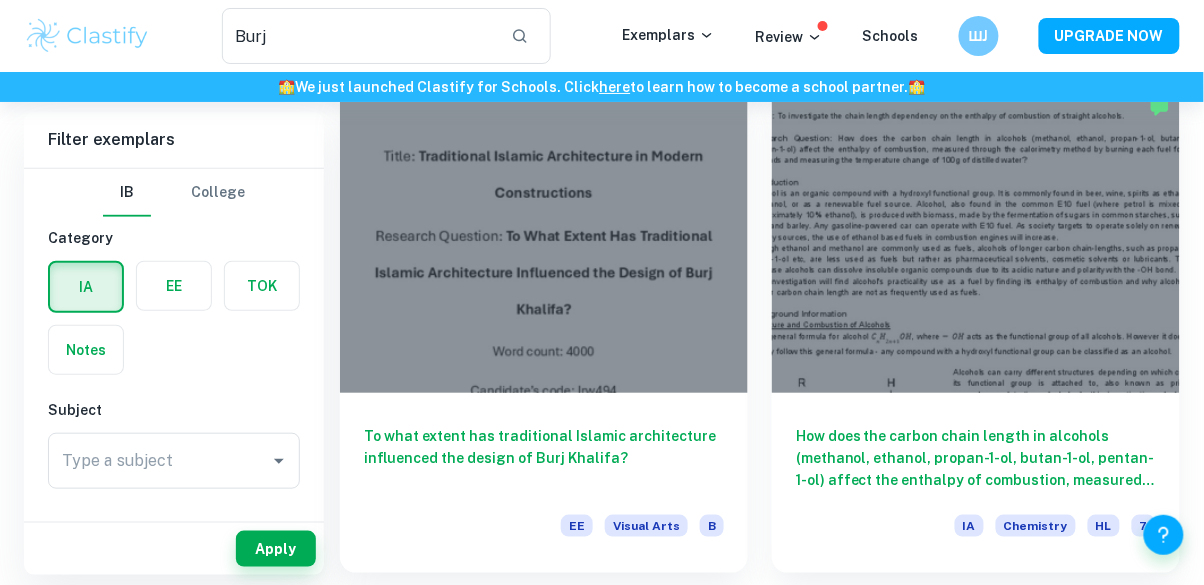 click on "To what extent has traditional Islamic architecture influenced the design of Burj Khalifa?" at bounding box center (544, 458) 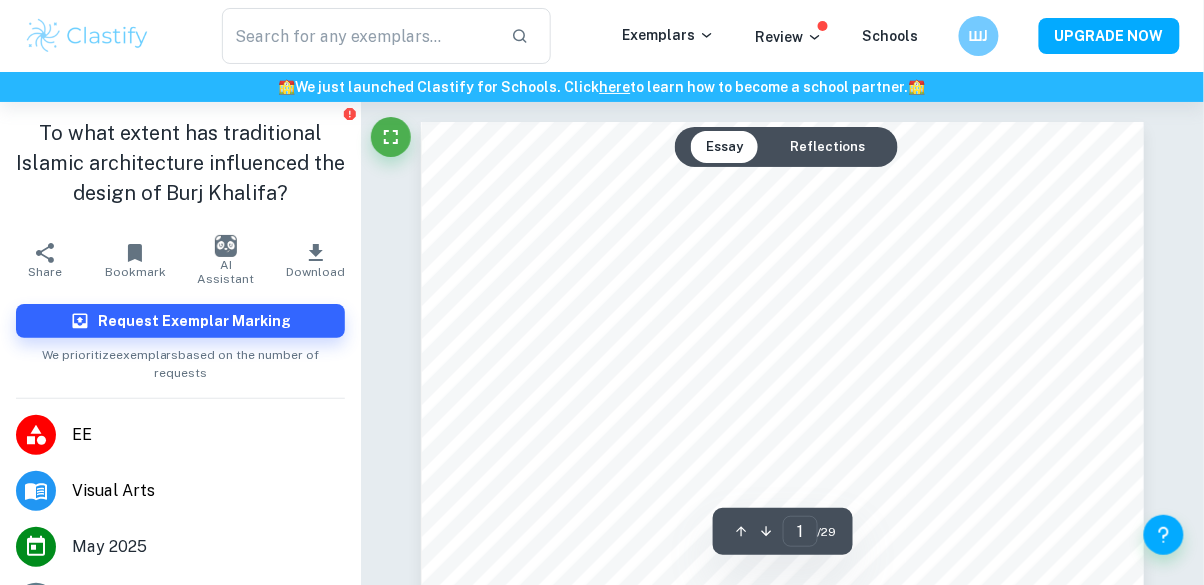 scroll, scrollTop: 141, scrollLeft: 0, axis: vertical 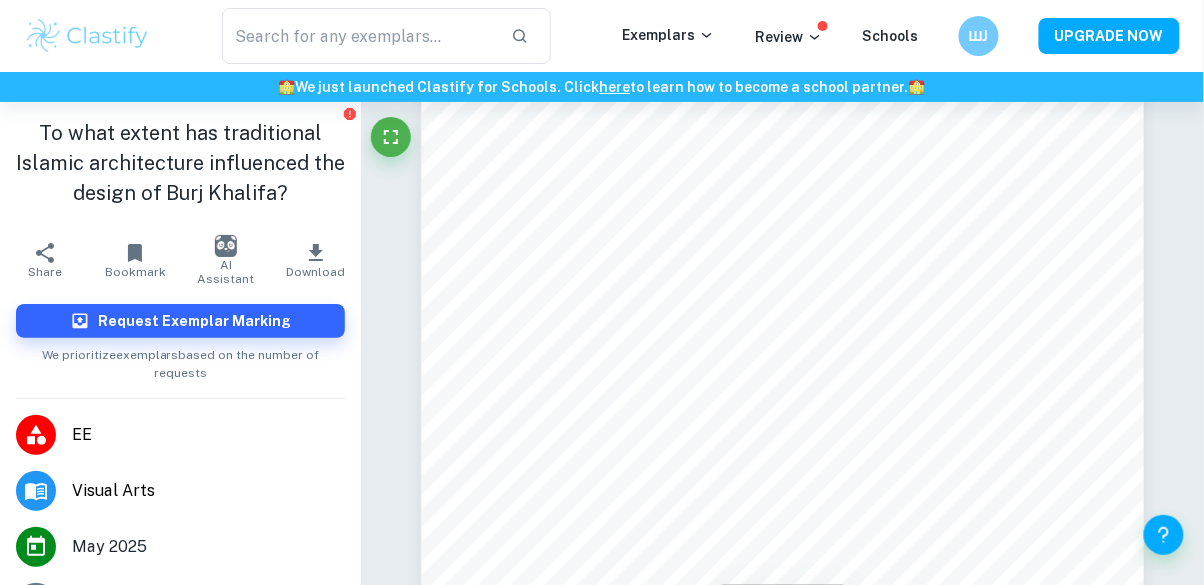 click on "Essay Reflections" at bounding box center (786, 147) 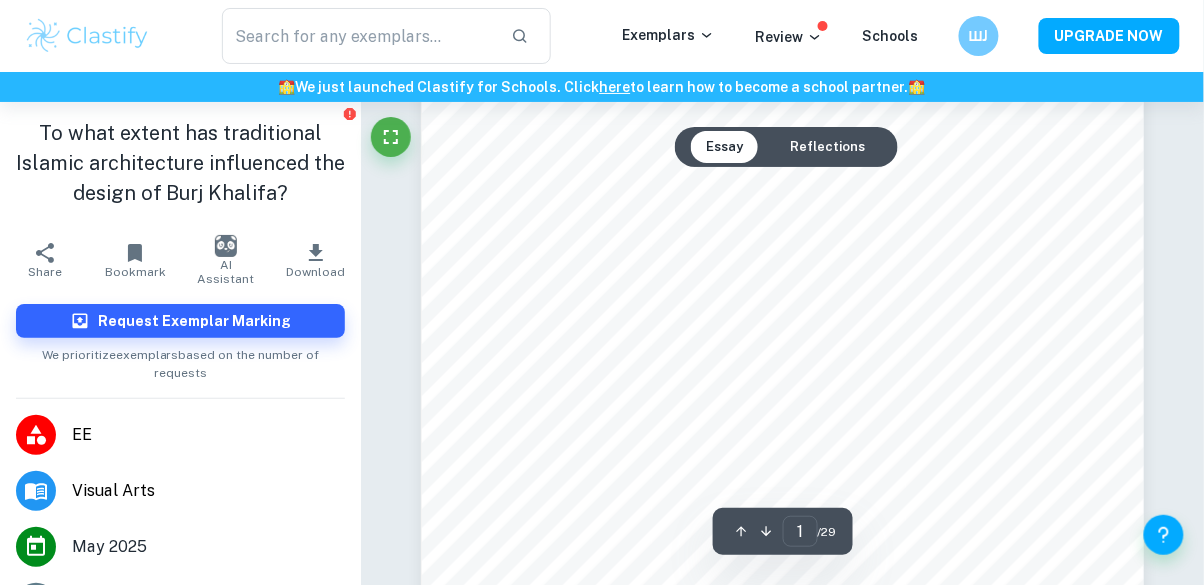 click on "Reflections" at bounding box center (828, 147) 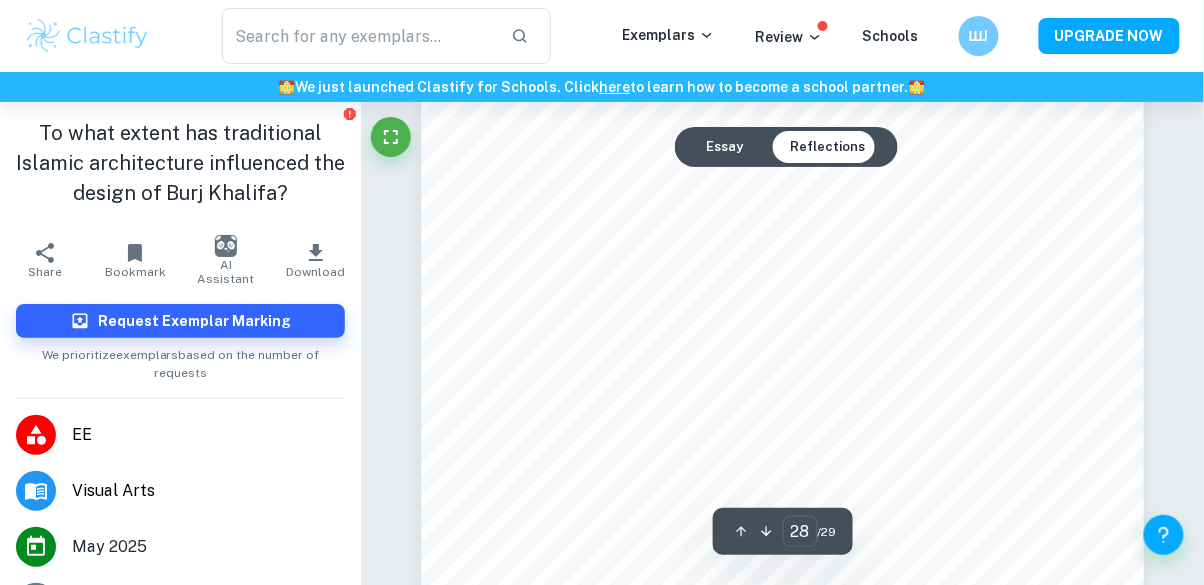 scroll, scrollTop: 26432, scrollLeft: 0, axis: vertical 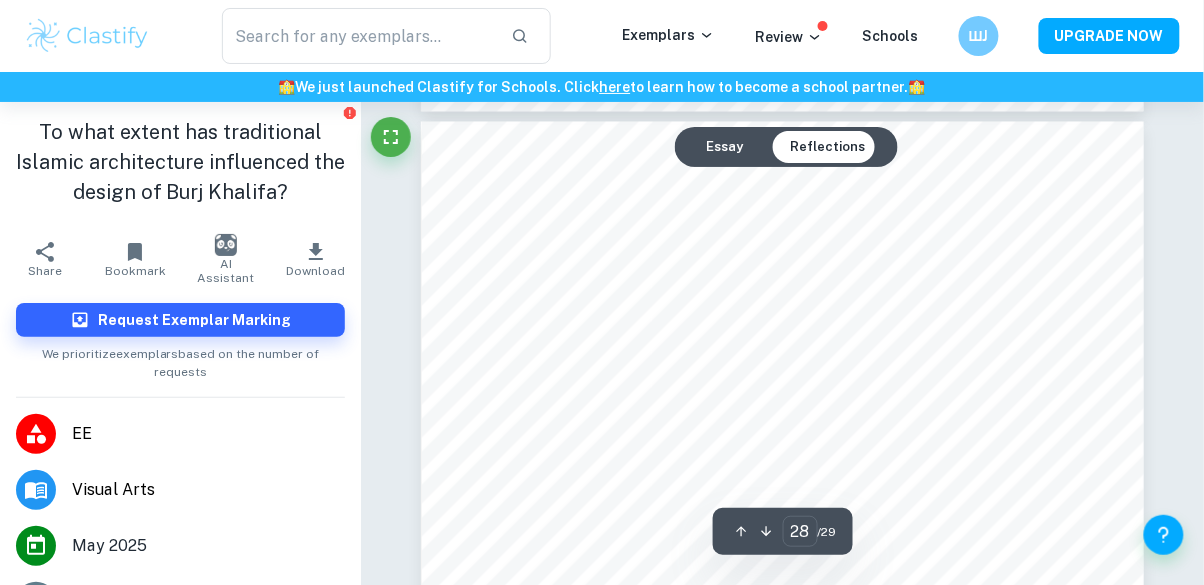 type on "29" 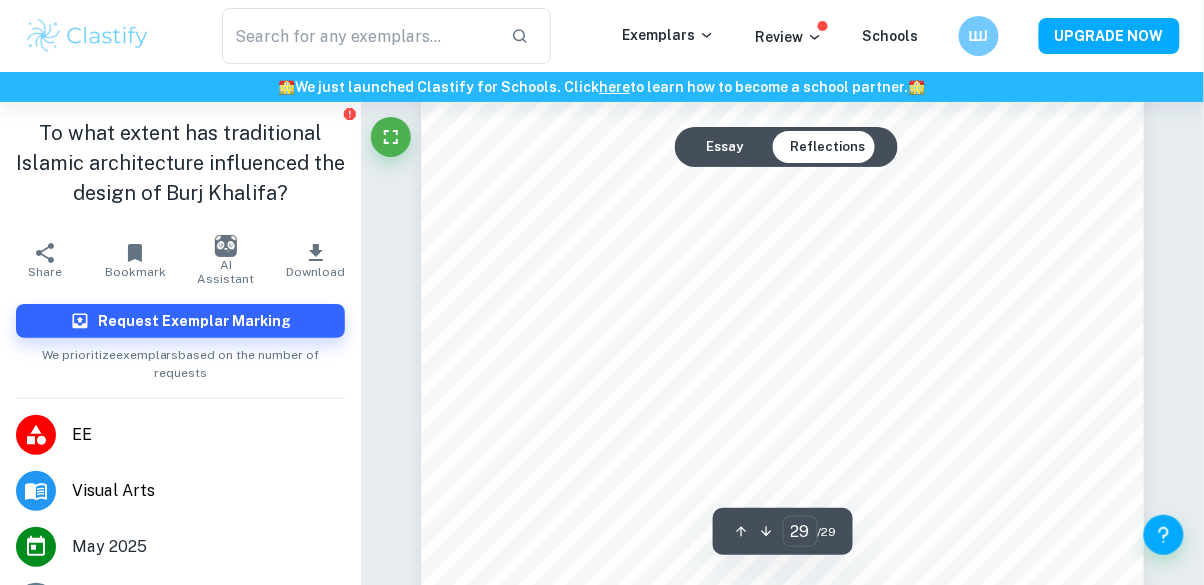 scroll, scrollTop: 26913, scrollLeft: 0, axis: vertical 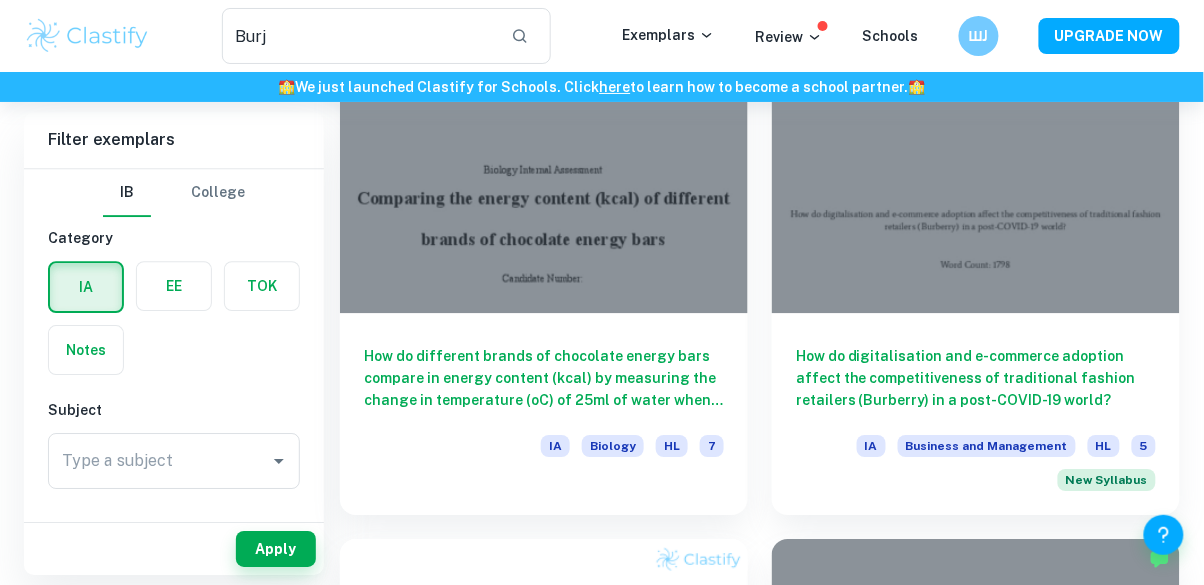 click on "Burj" at bounding box center [359, 36] 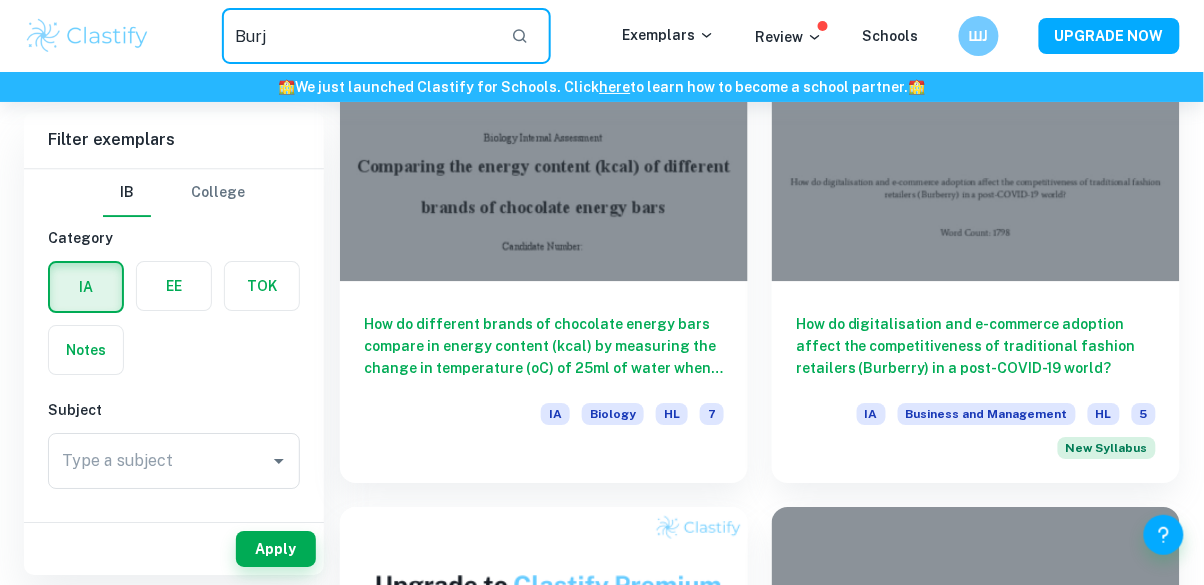 scroll, scrollTop: 1224, scrollLeft: 0, axis: vertical 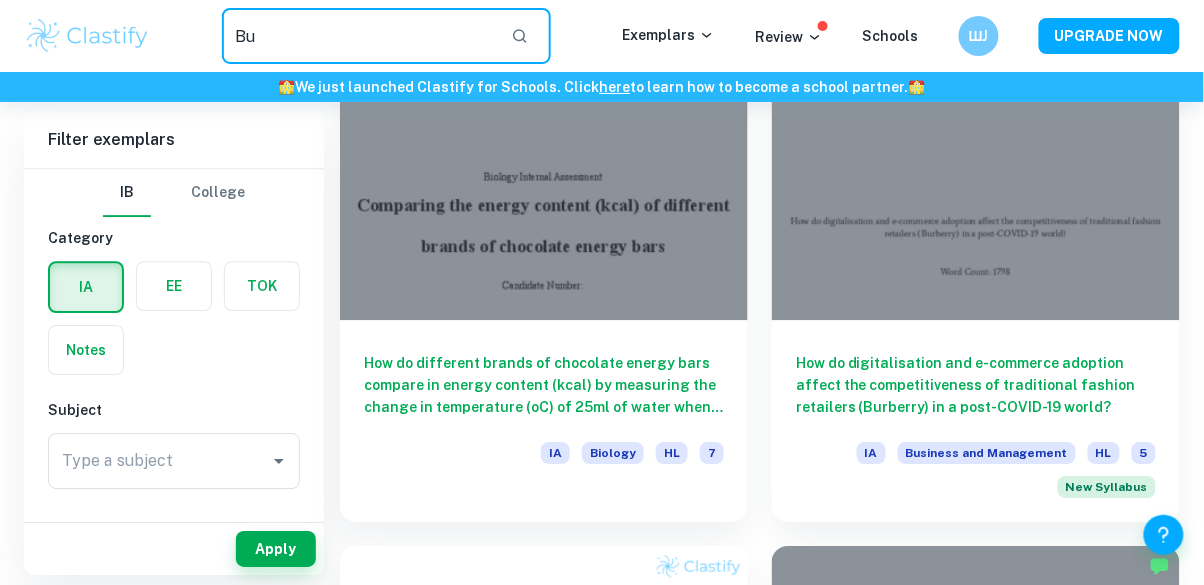 type on "B" 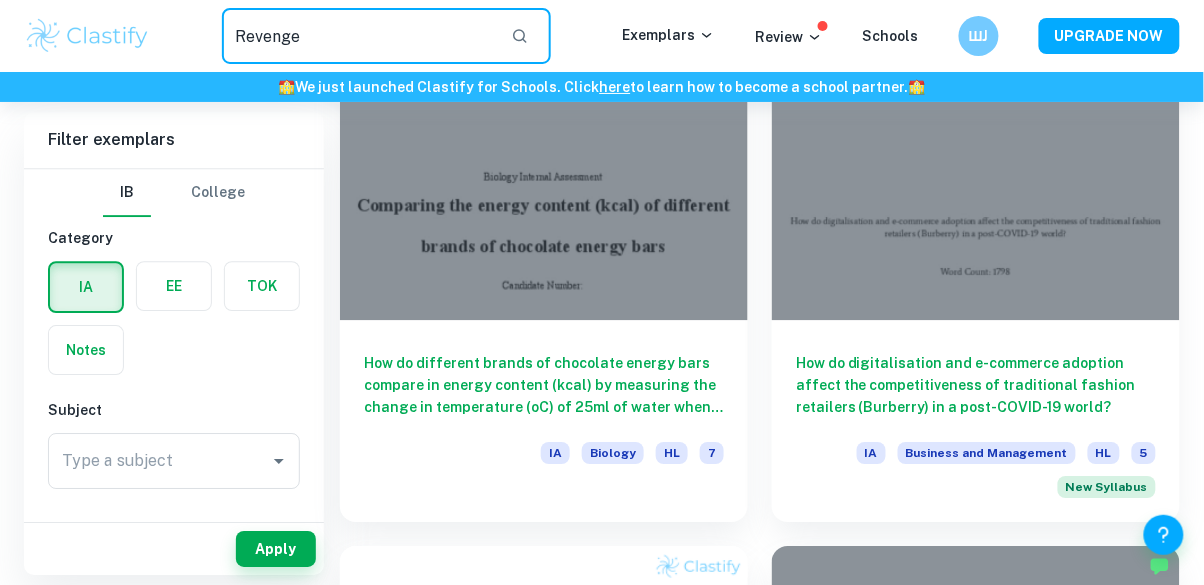 type on "Revenge" 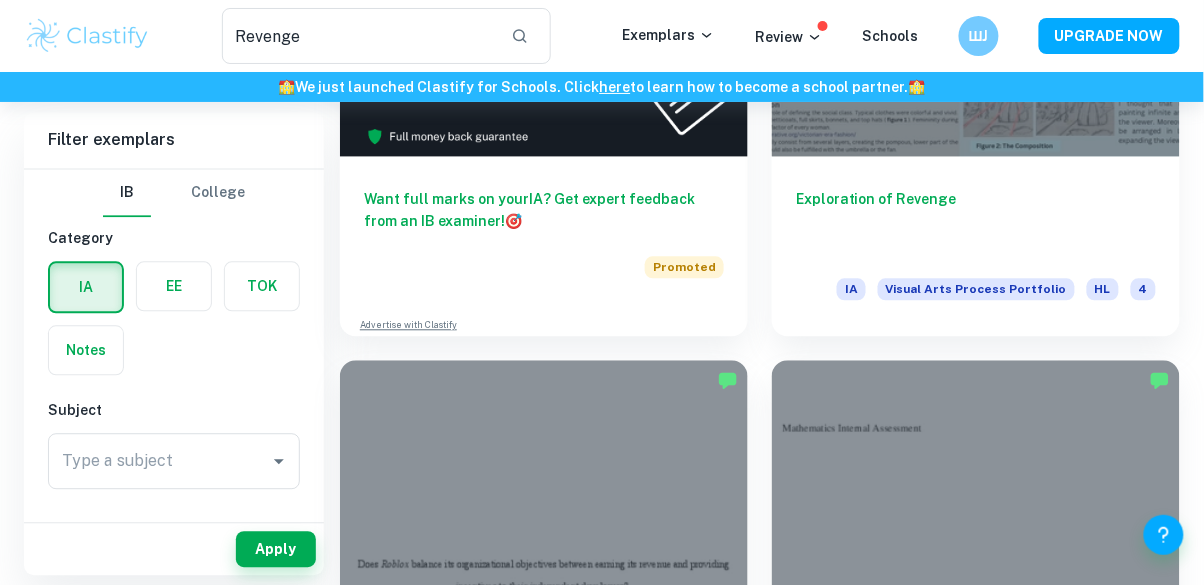scroll, scrollTop: 914, scrollLeft: 0, axis: vertical 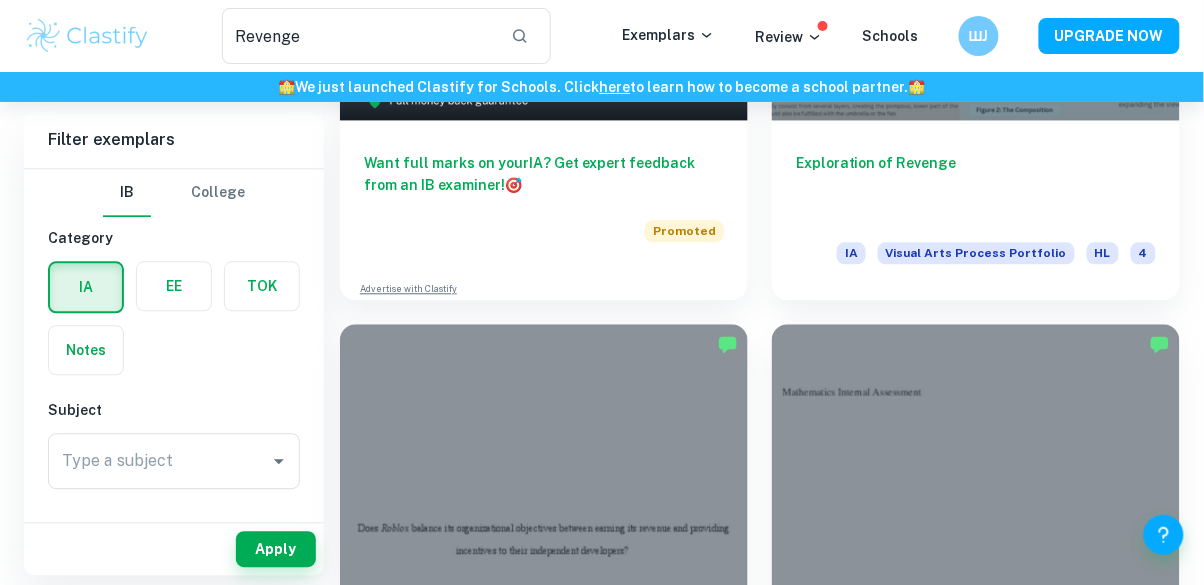 click on "Exploration of Revenge" at bounding box center [976, 185] 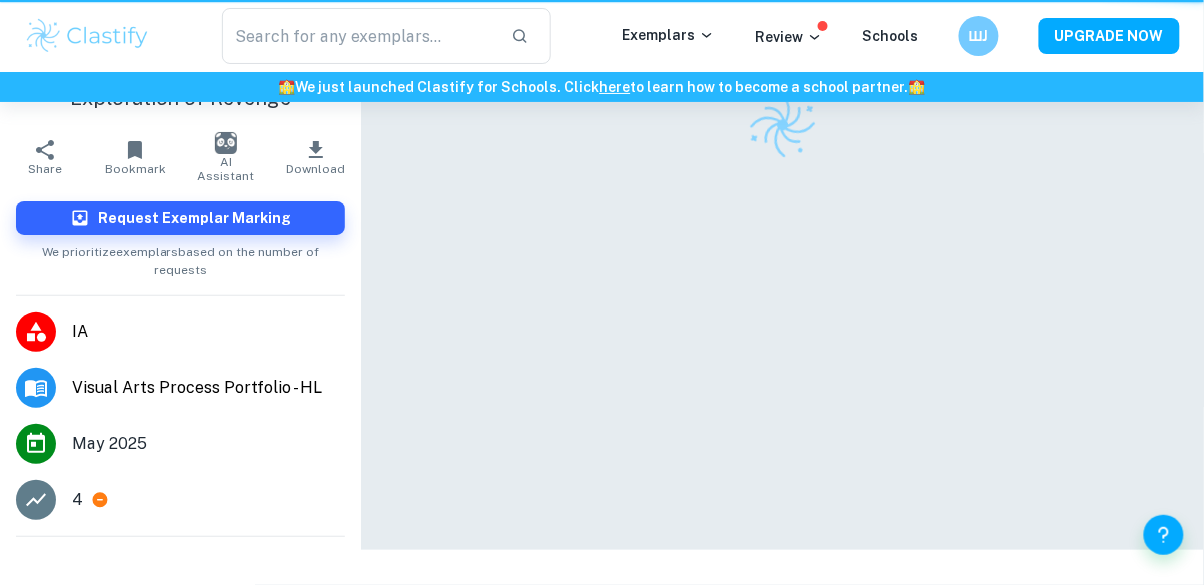 scroll, scrollTop: 0, scrollLeft: 0, axis: both 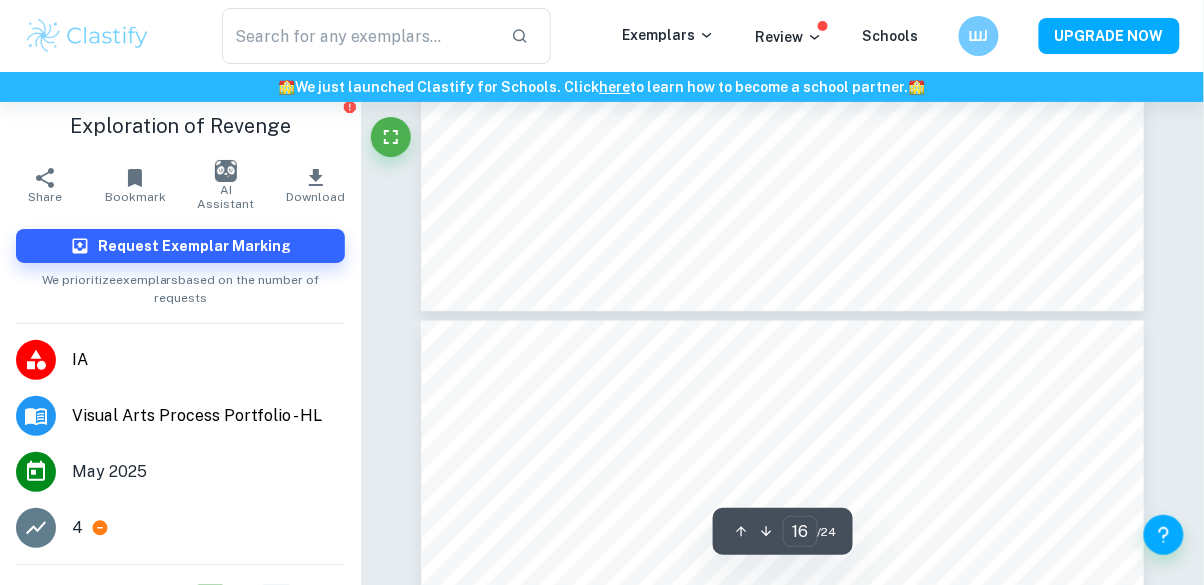 type on "17" 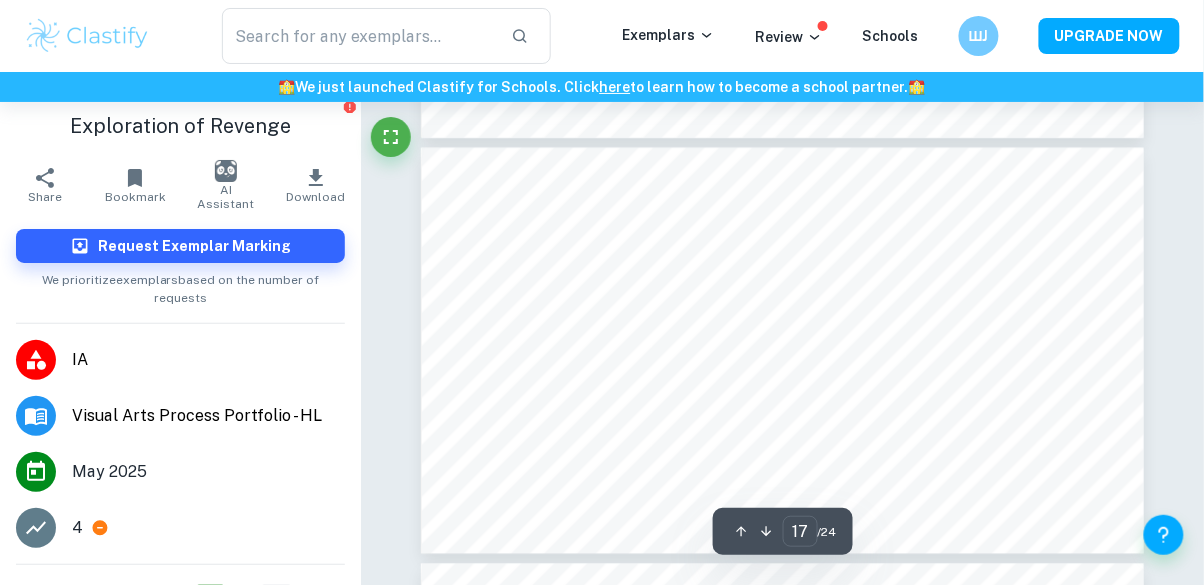 scroll, scrollTop: 7111, scrollLeft: 0, axis: vertical 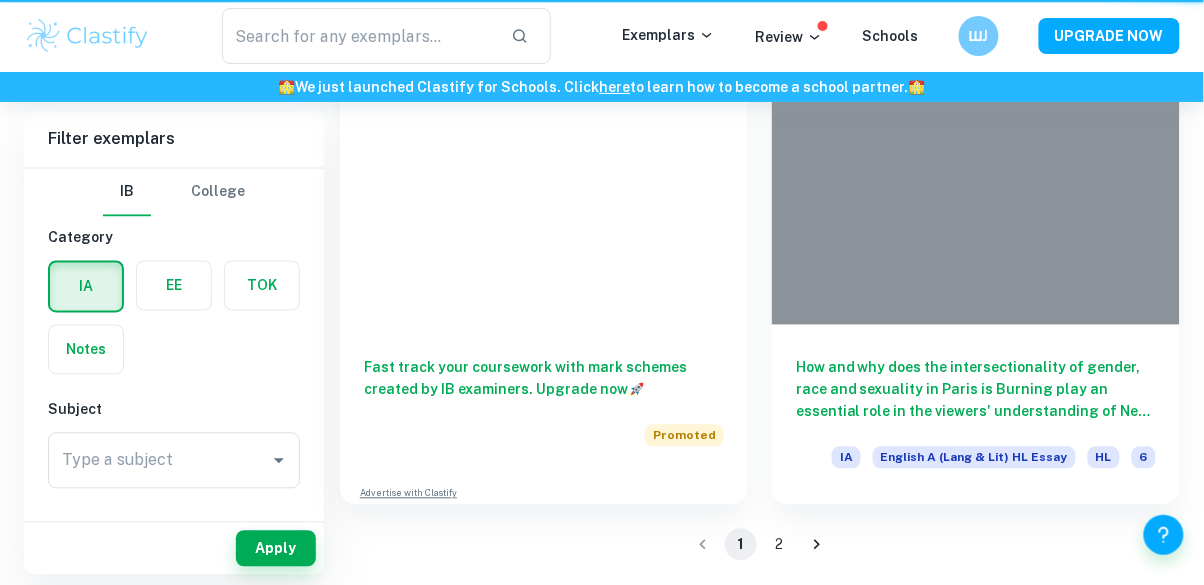 type on "Burj" 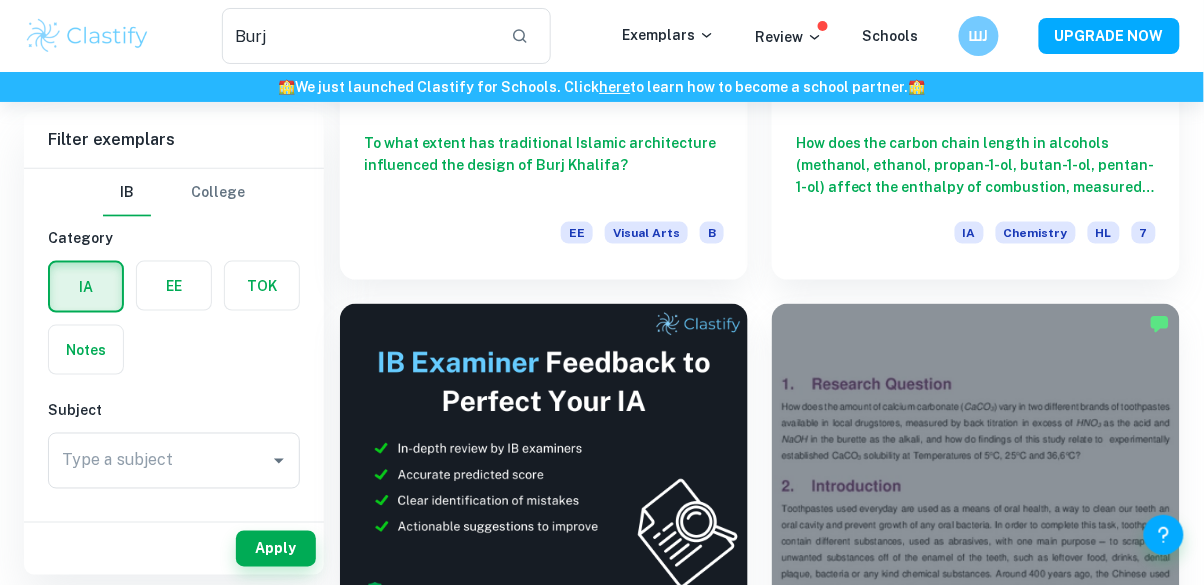 scroll, scrollTop: 0, scrollLeft: 0, axis: both 